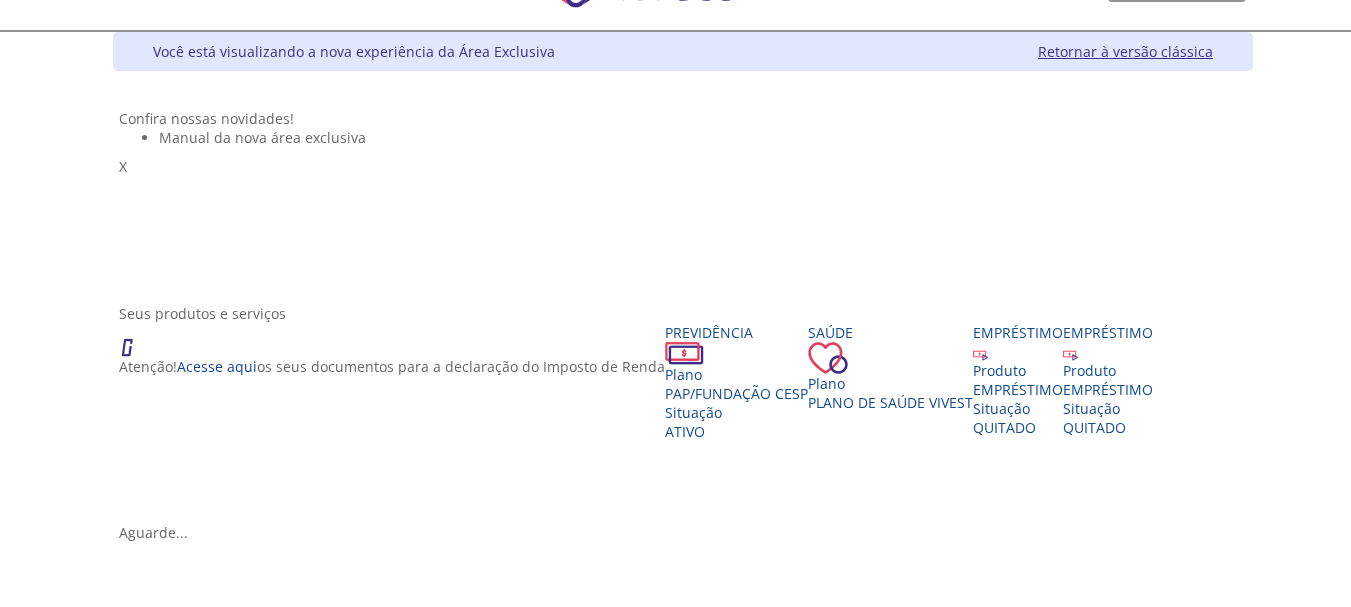 scroll, scrollTop: 100, scrollLeft: 0, axis: vertical 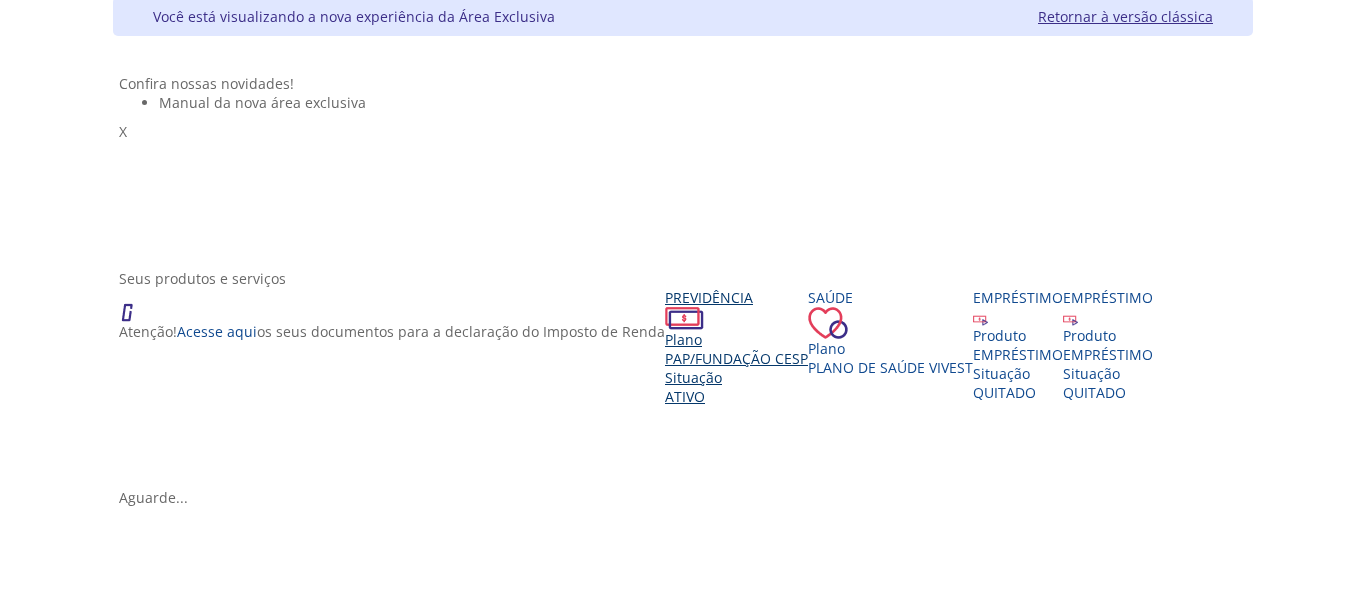 click on "Previdência" at bounding box center [736, 297] 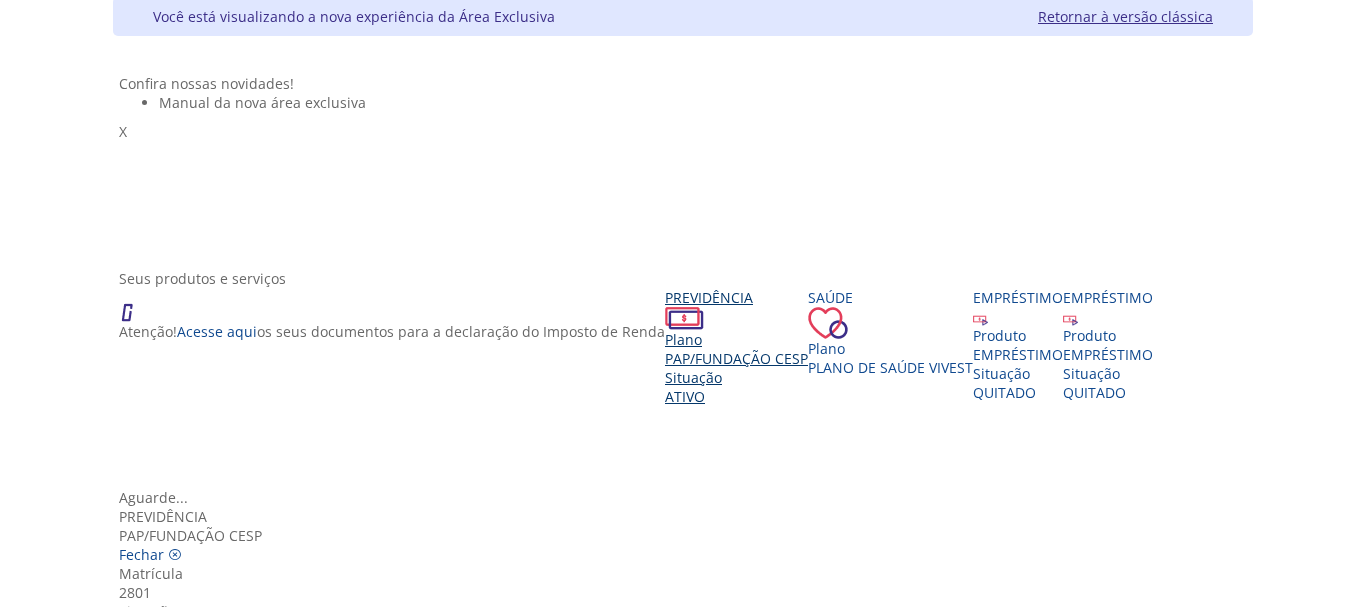 scroll, scrollTop: 200, scrollLeft: 0, axis: vertical 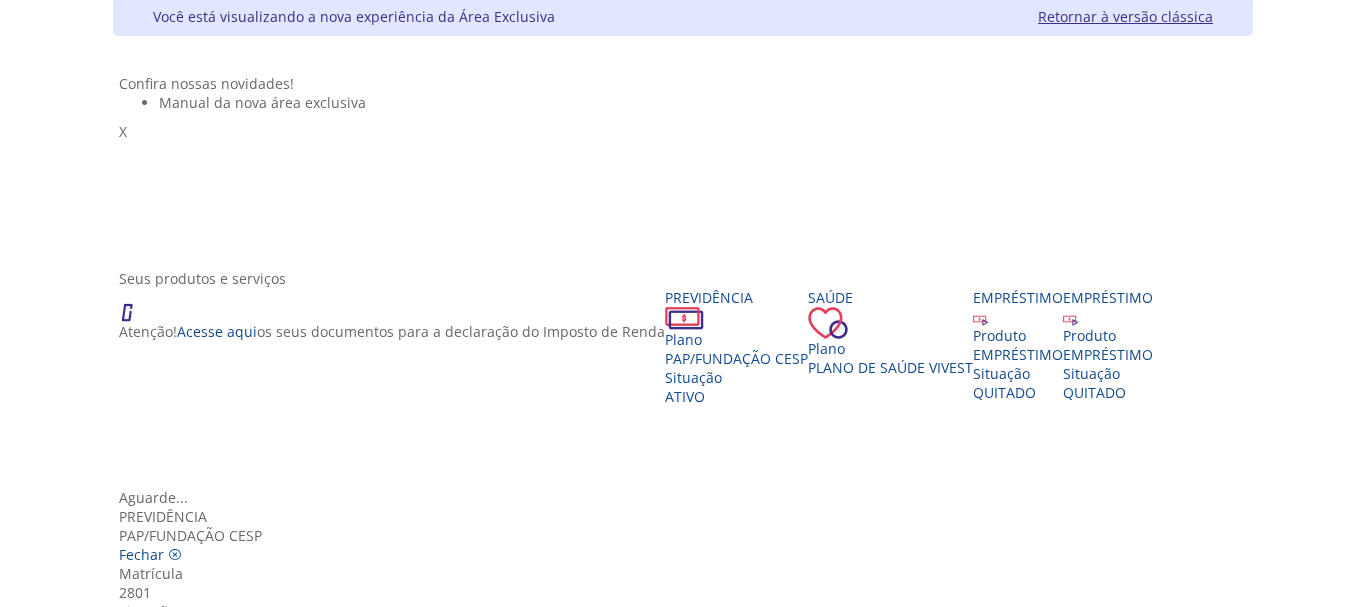 click on "Extrato Previdenciário" at bounding box center [683, 1339] 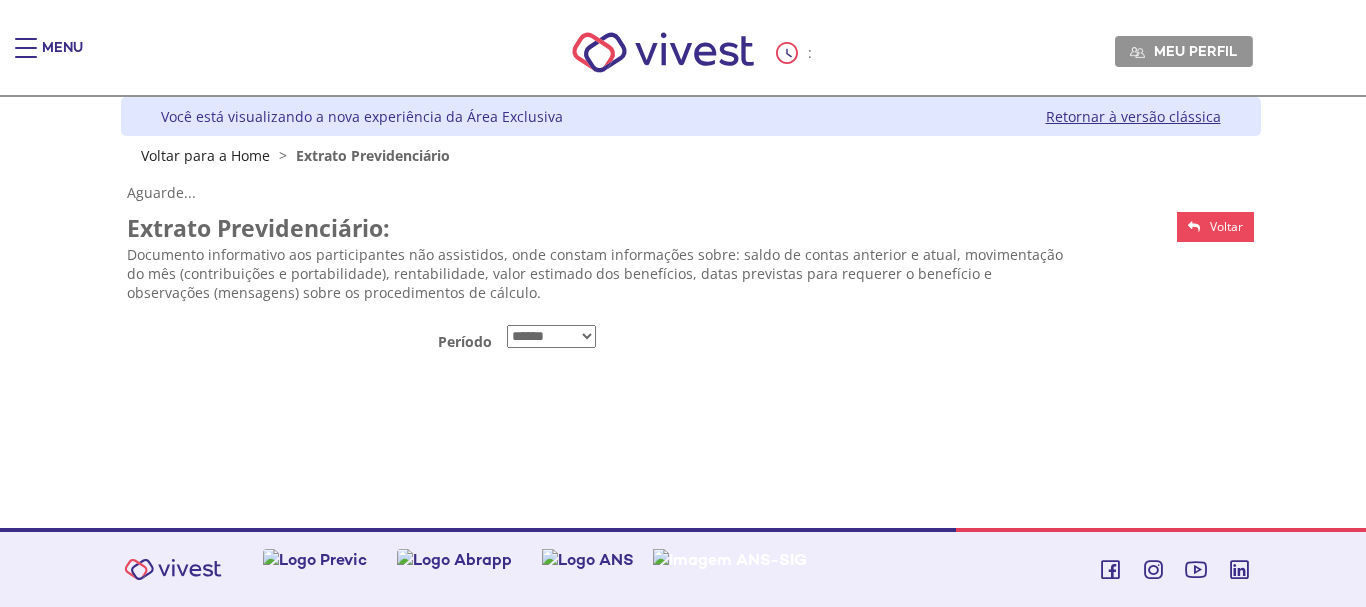 scroll, scrollTop: 0, scrollLeft: 0, axis: both 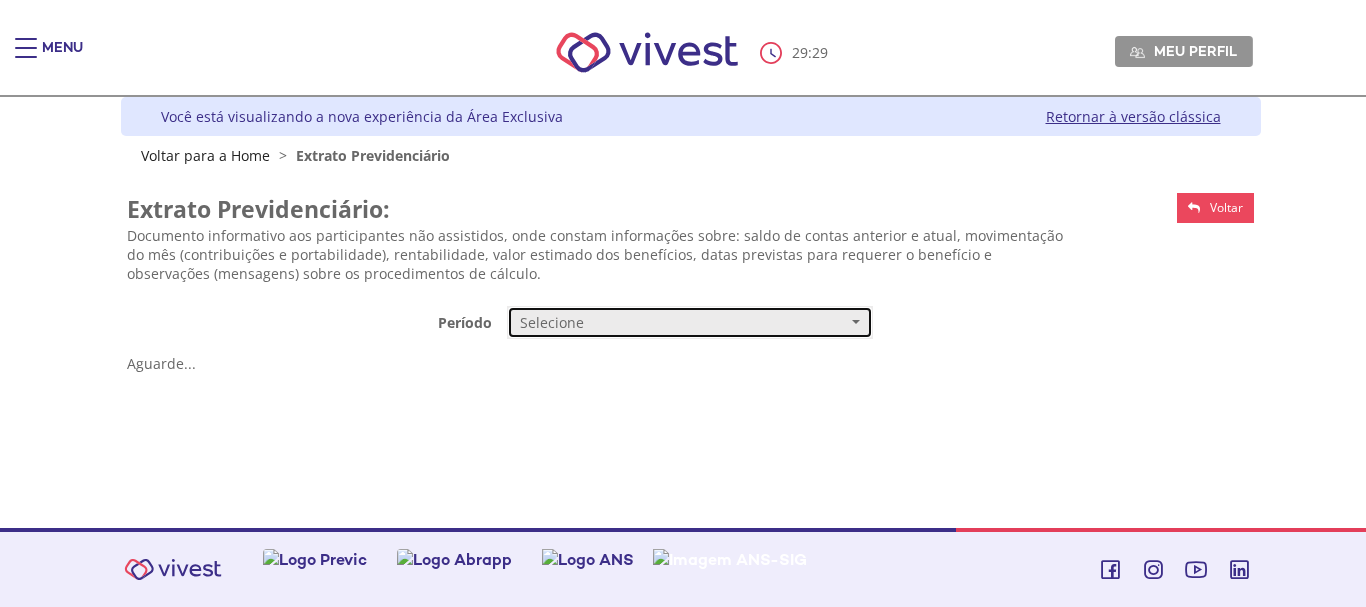 click on "Selecione" at bounding box center (683, 323) 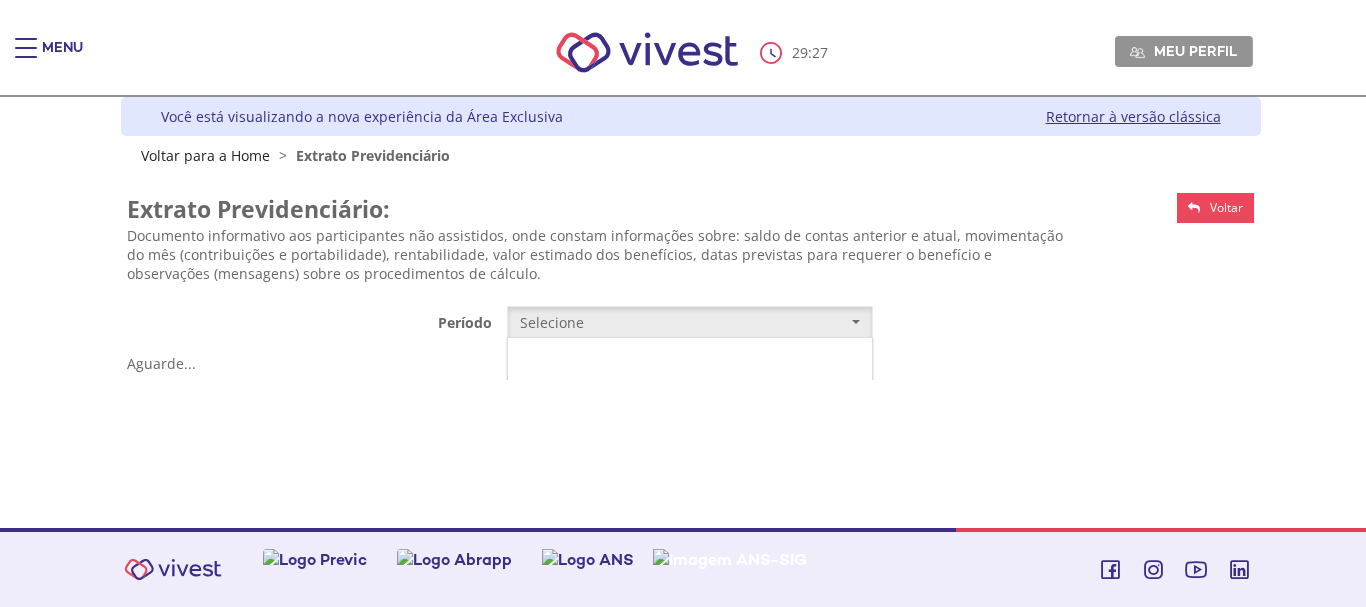 click on "Mensal" at bounding box center [690, 360] 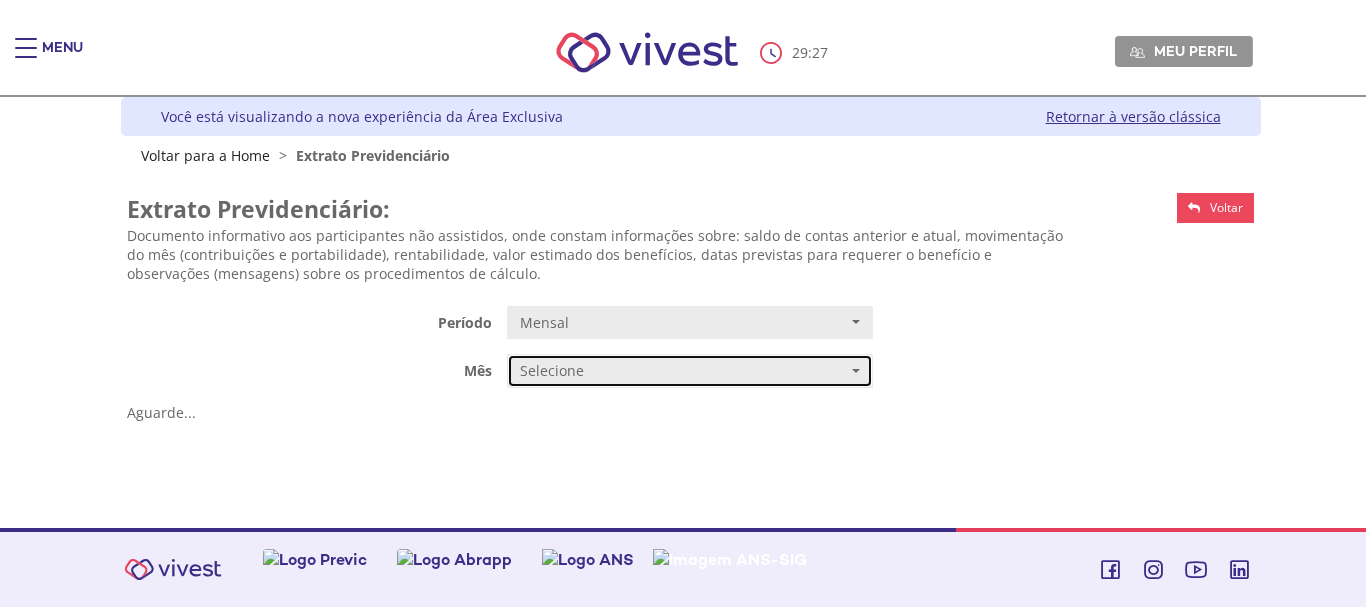 click on "Selecione" at bounding box center (683, 371) 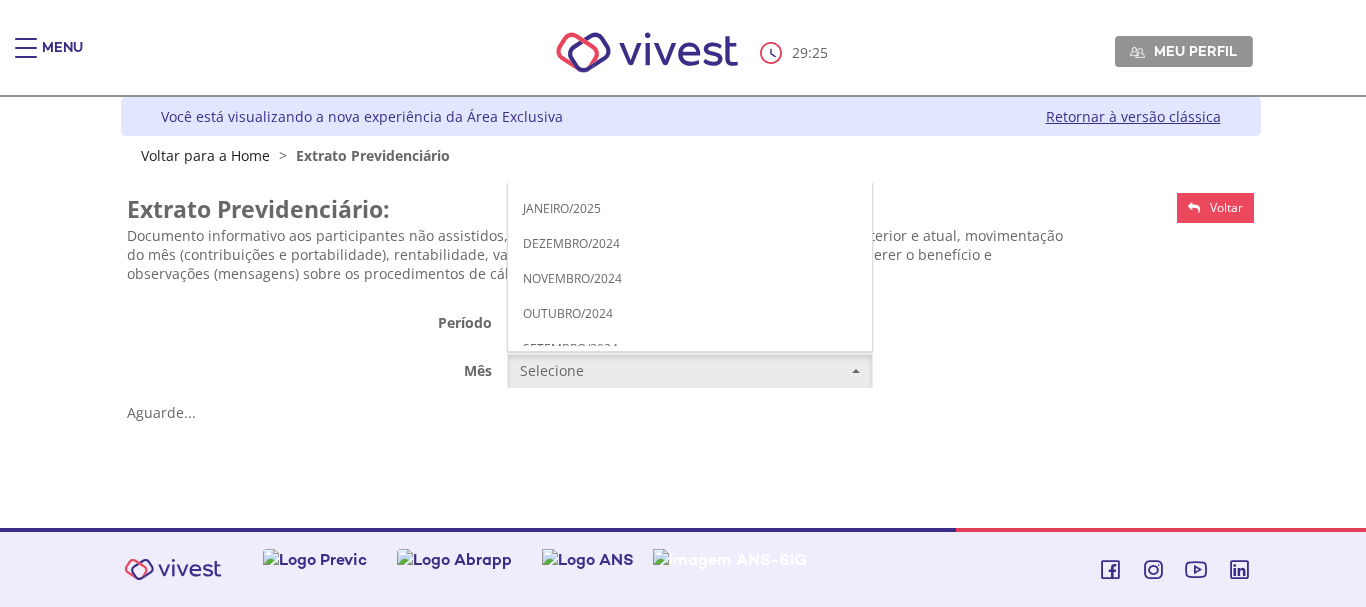 click on "JUNHO/2025" at bounding box center [558, 33] 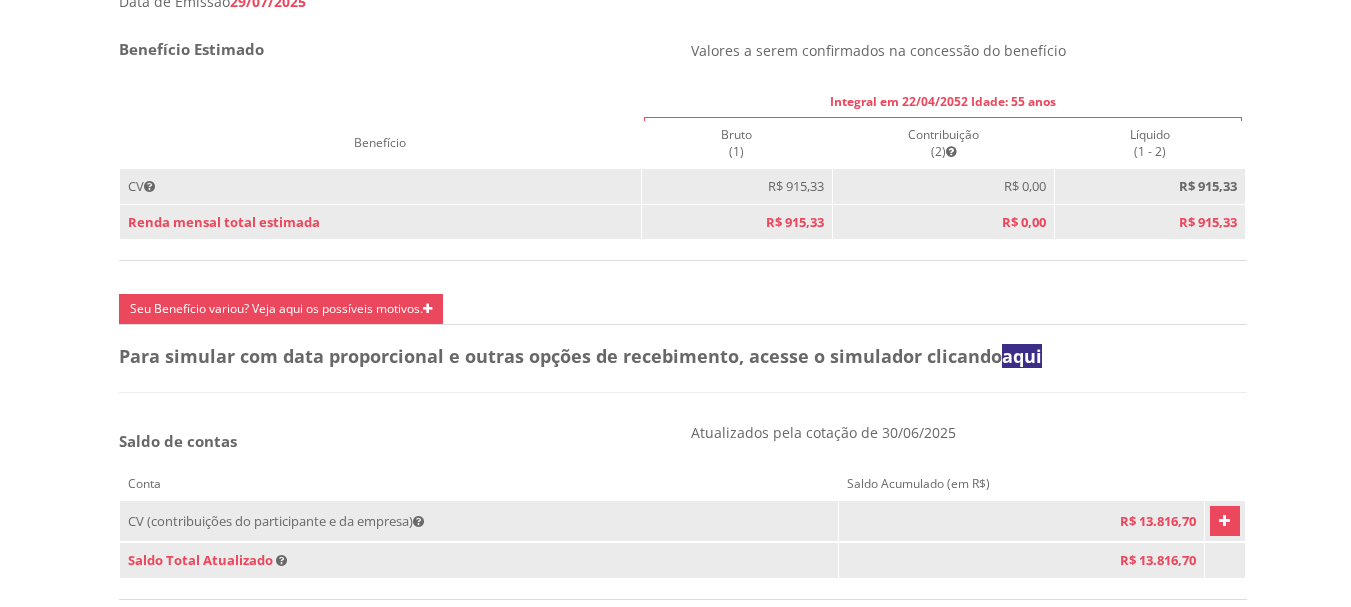 scroll, scrollTop: 1000, scrollLeft: 0, axis: vertical 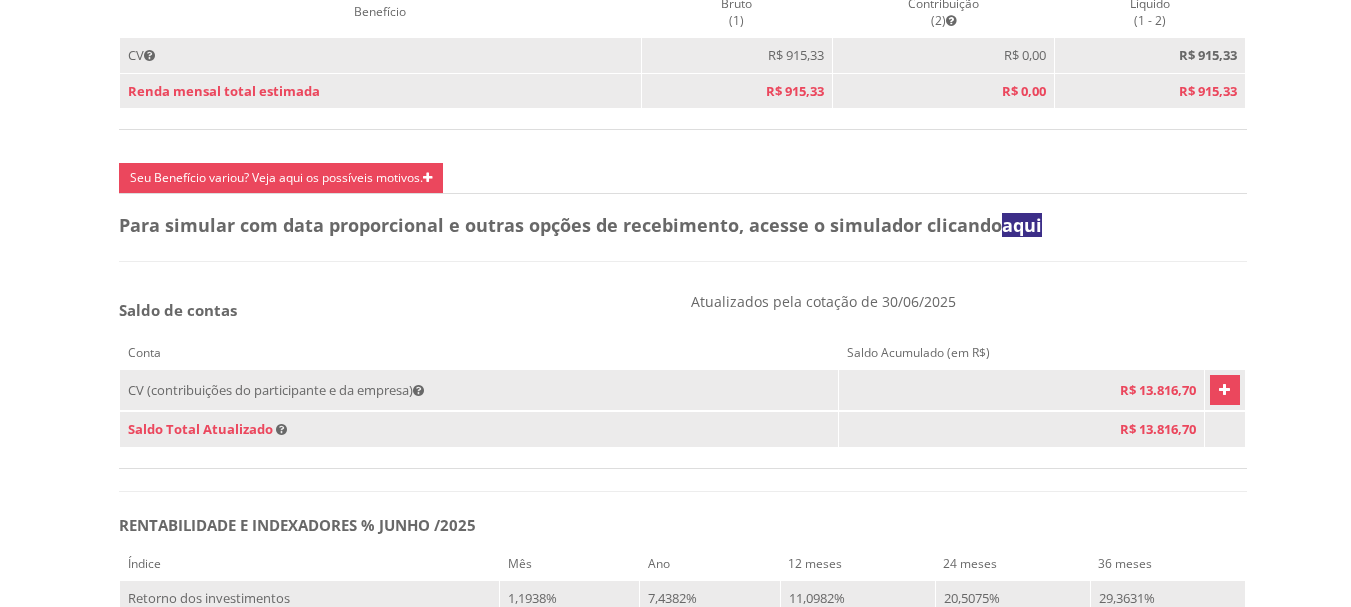 click at bounding box center [1225, 390] 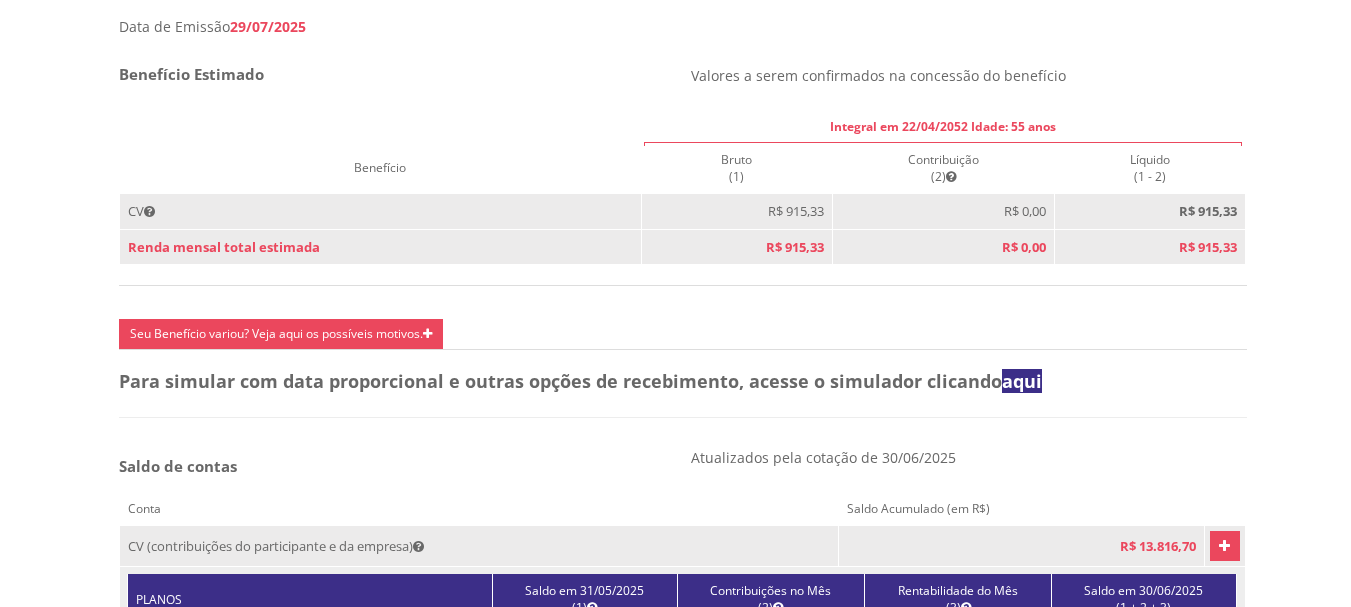 scroll, scrollTop: 888, scrollLeft: 0, axis: vertical 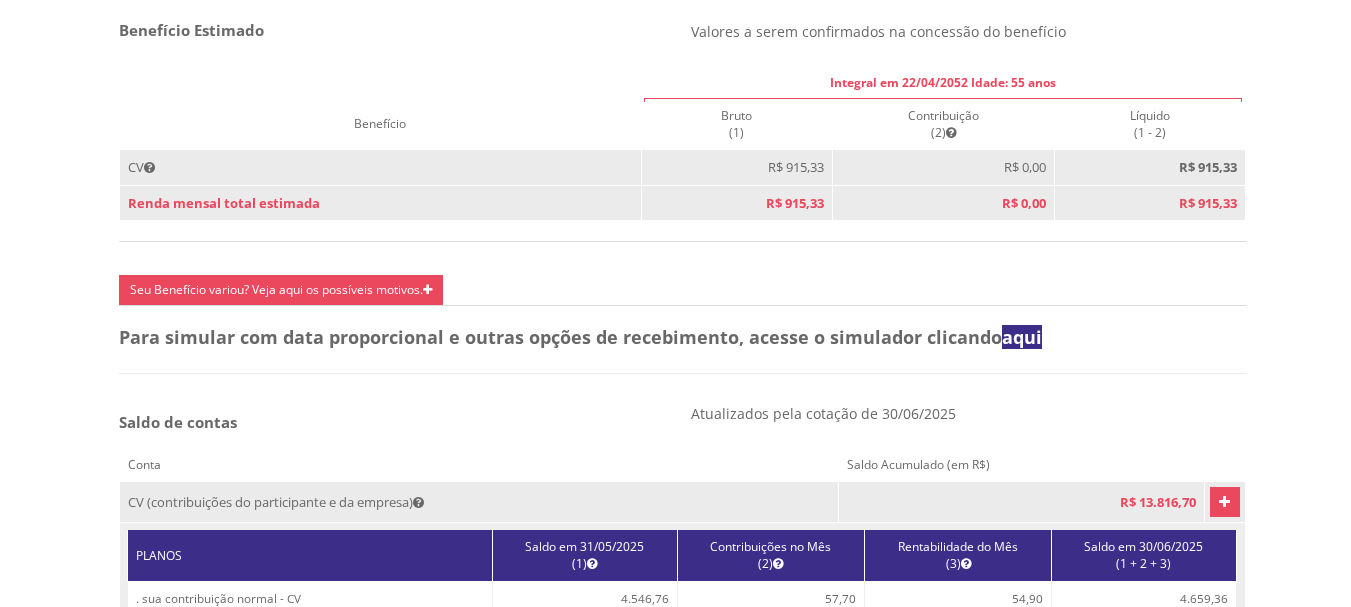 click on "Dados do Participante
Participante
[FIRST] [LAST]
Nome da Empresa
Fundação CESP
Matrícula
[MATRICULA]
Plano
PAP/Fundação CESP
CNPB
[CNPB]
CNPJ
[CNPJ]
Dependentes Previdenciários
Nome dependente
Parentesco
Início Vigência
Fim Vigência
Última Atualização
[FIRST] [LAST]
Pai
[DATE]
[DATE]
[FIRST] [LAST]
Mãe
[DATE]
[DATE]" at bounding box center (683, 476) 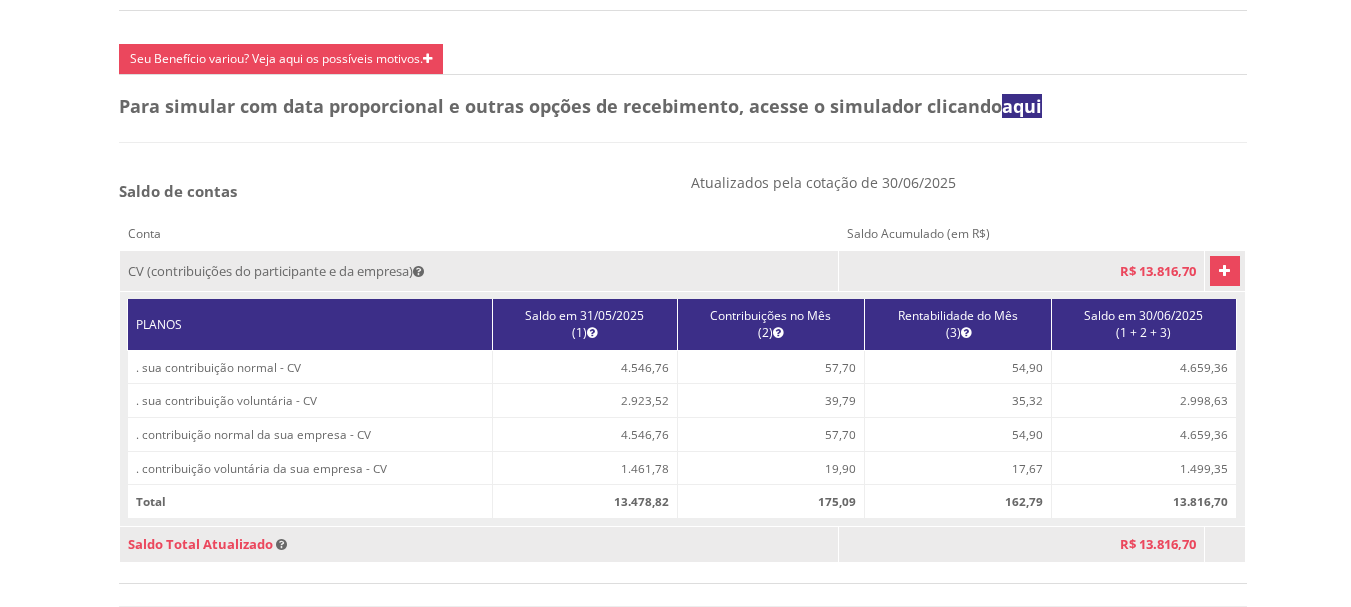 scroll, scrollTop: 1188, scrollLeft: 0, axis: vertical 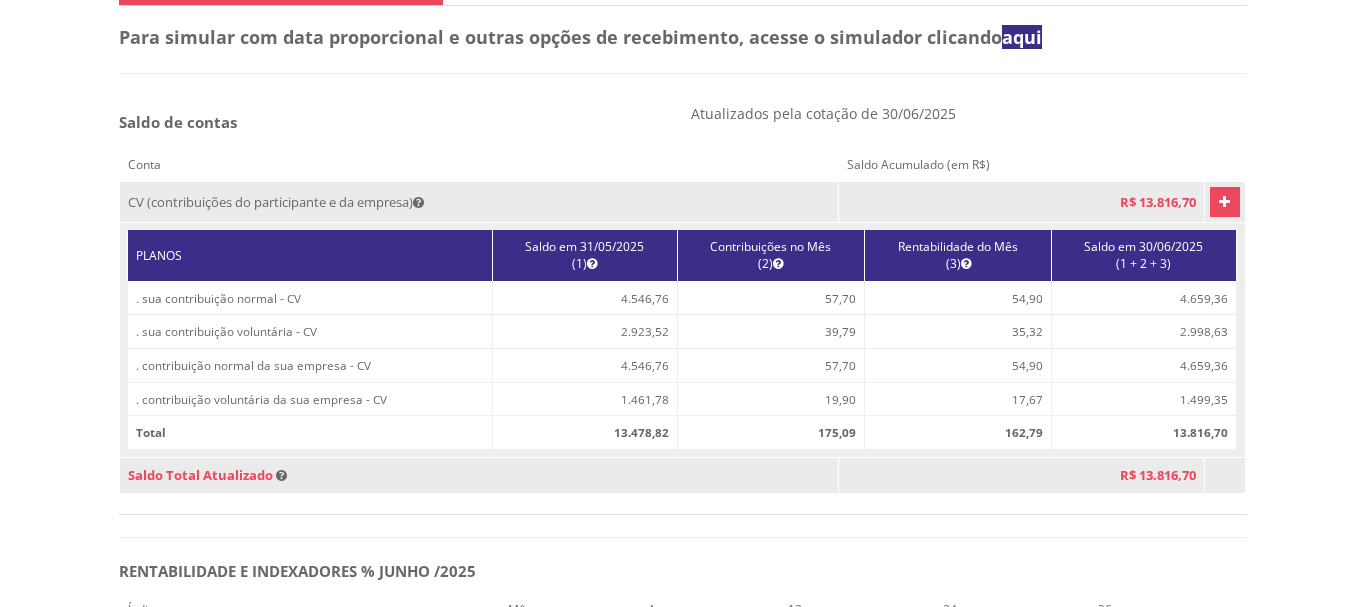click on "13.816,70" at bounding box center (1143, 433) 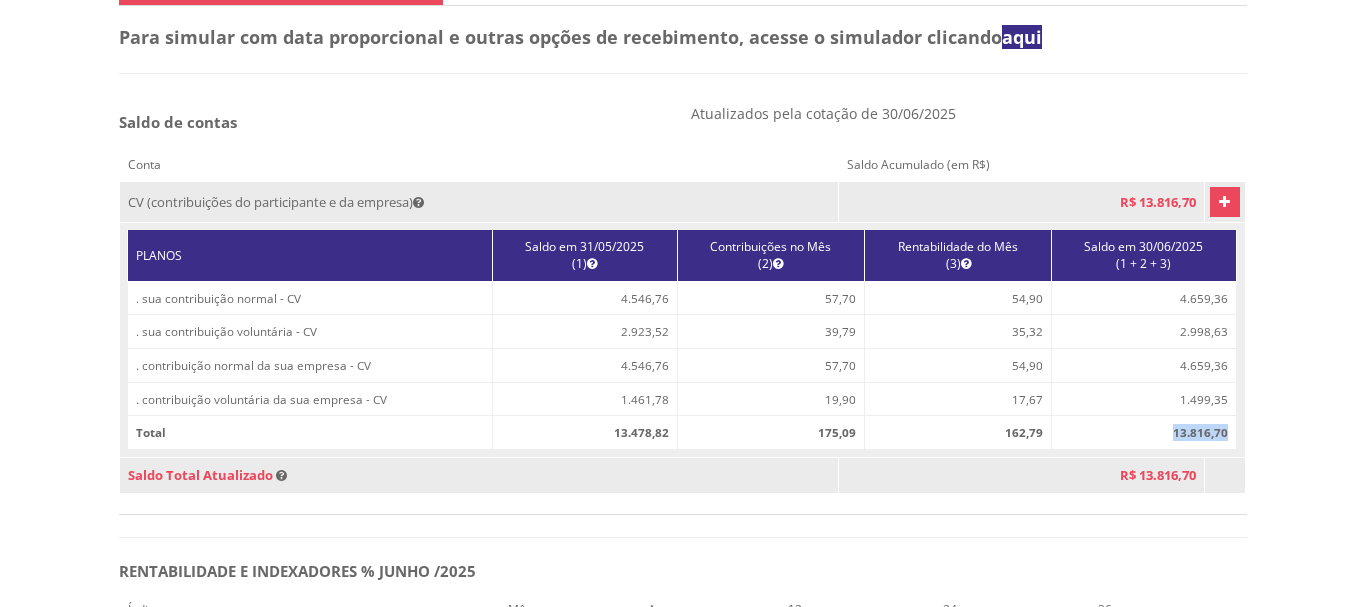 click on "13.816,70" at bounding box center (1143, 433) 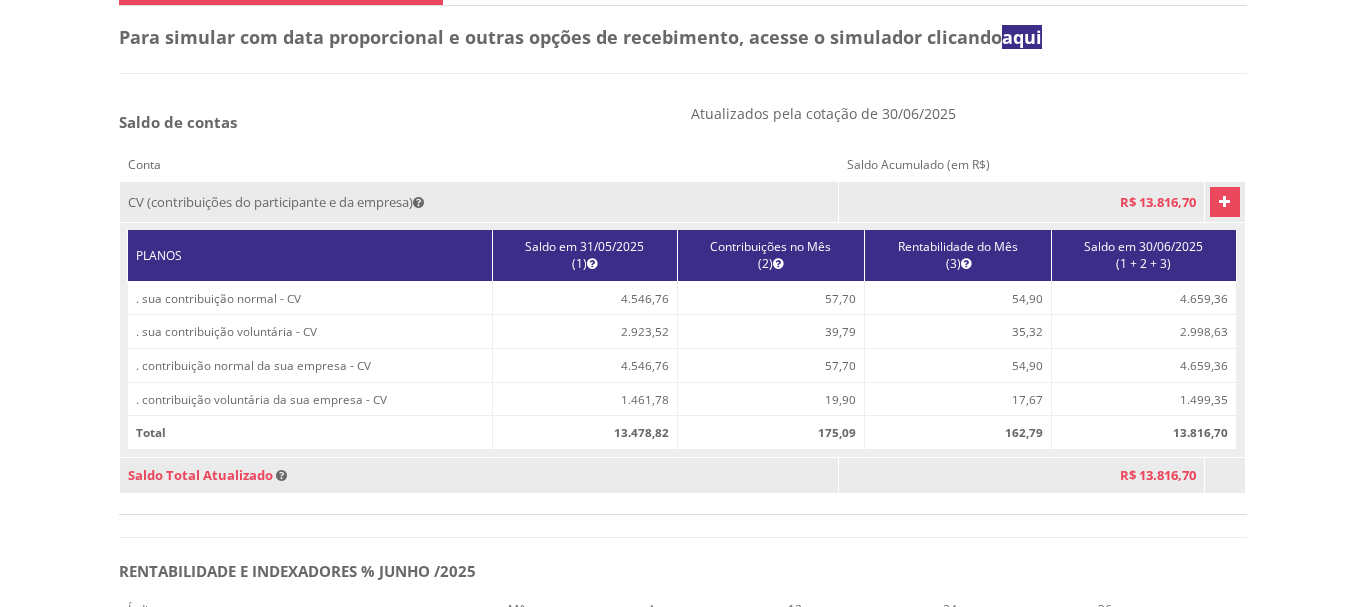 click on "Dados do Participante
Participante
[FIRST] [LAST]
Nome da Empresa
Fundação CESP
Matrícula
[MATRICULA]
Plano
PAP/Fundação CESP
CNPB
[CNPB]
CNPJ
[CNPJ]
Dependentes Previdenciários
Nome dependente
Parentesco
Início Vigência
Fim Vigência
Última Atualização
[FIRST] [LAST]
Pai
[DATE]
[DATE]
[FIRST] [LAST]
Mãe
[DATE]
[DATE]" at bounding box center (675, -885) 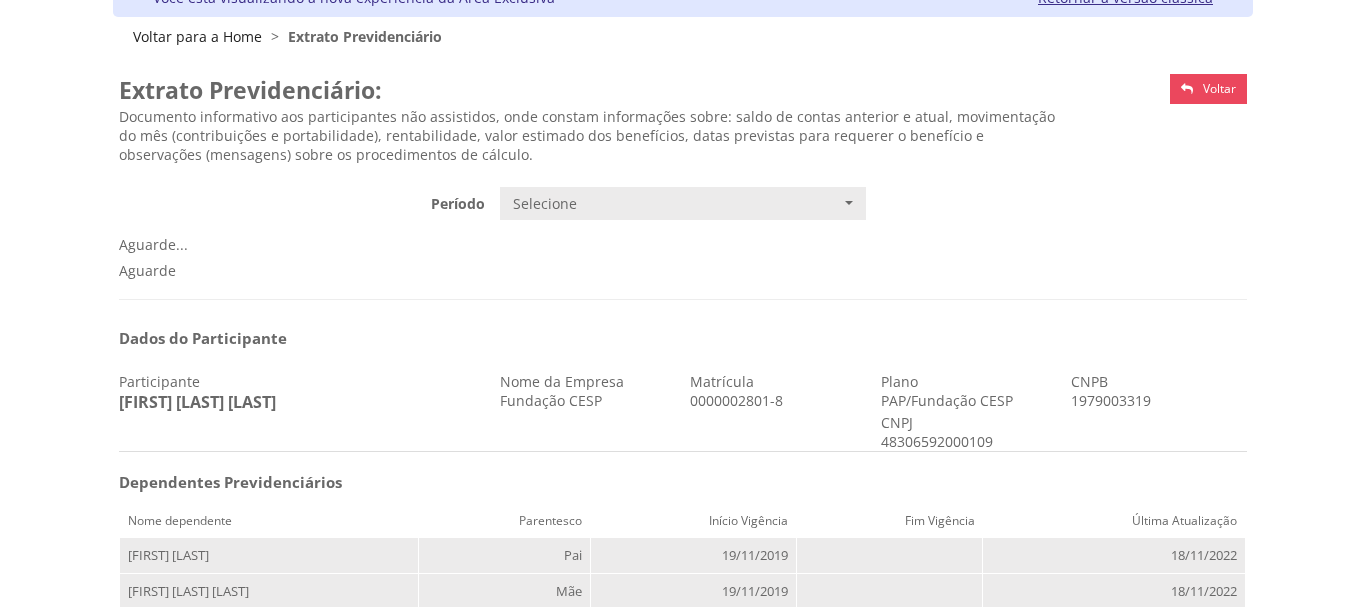 scroll, scrollTop: 0, scrollLeft: 0, axis: both 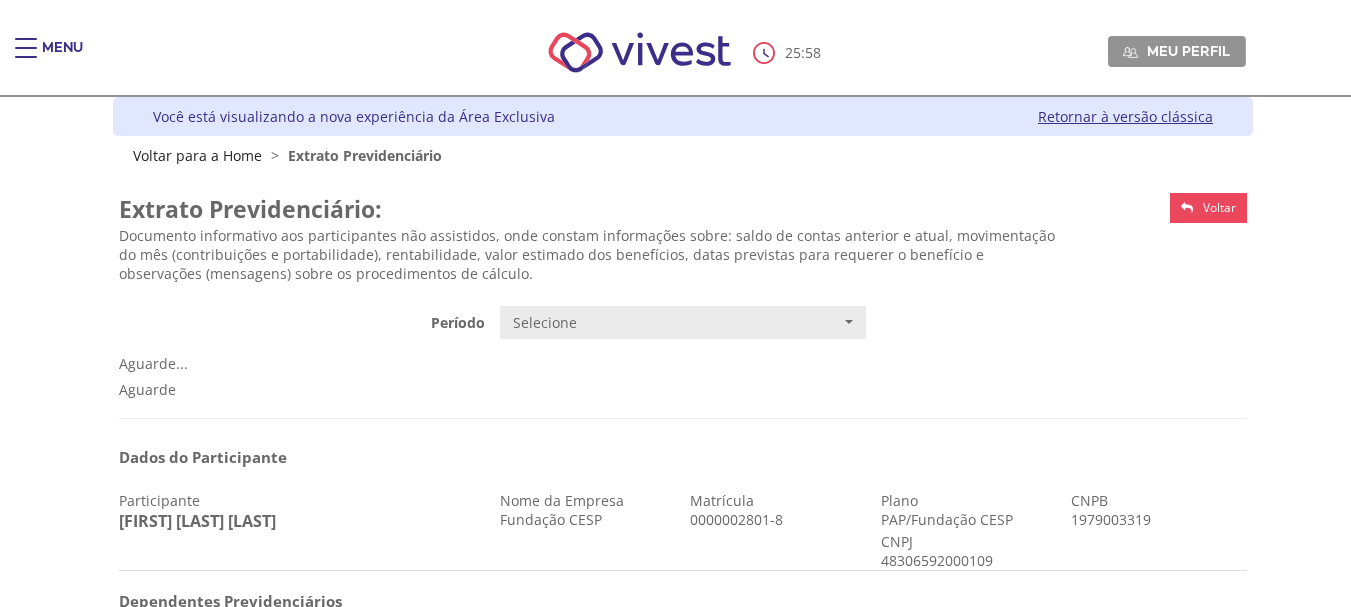 click on "Voltar" at bounding box center [1219, 207] 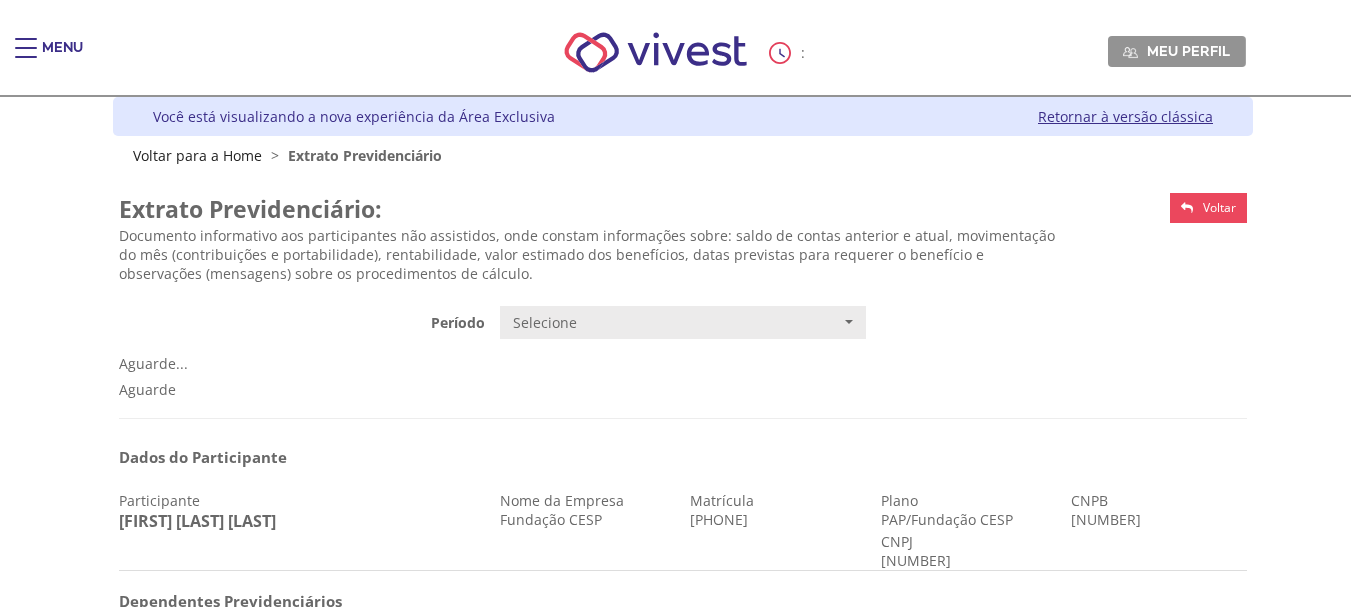 scroll, scrollTop: 0, scrollLeft: 0, axis: both 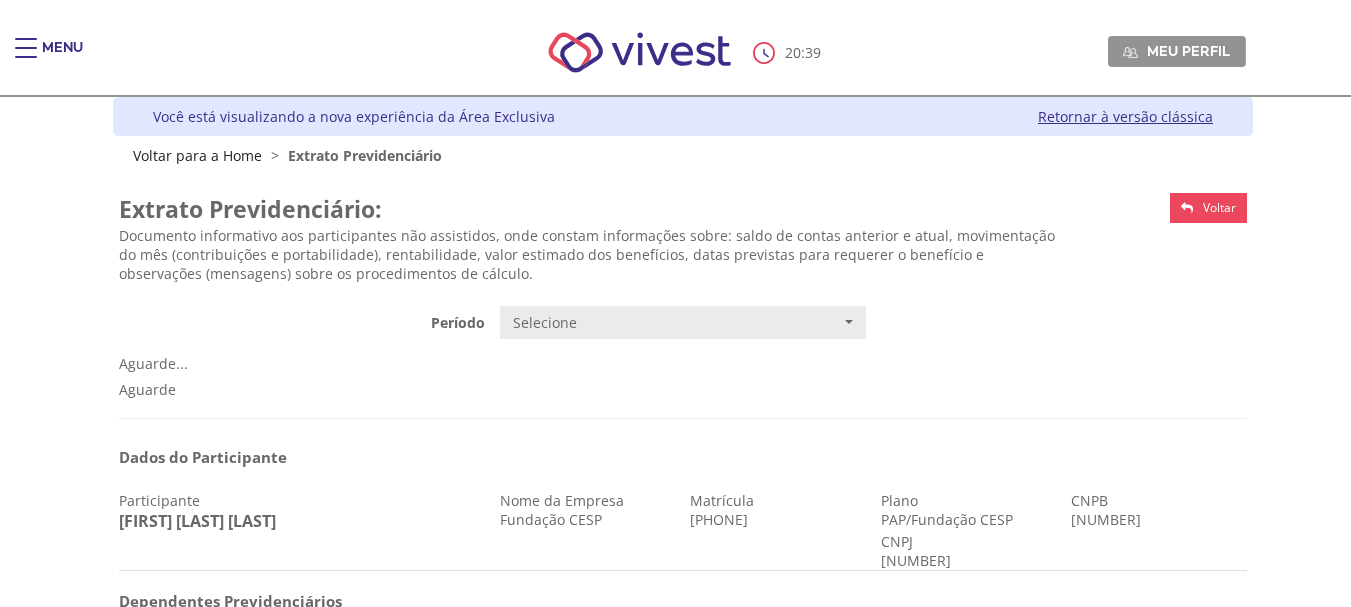 click on "Você está visualizando a nova experiência da Área Exclusiva" at bounding box center [354, 116] 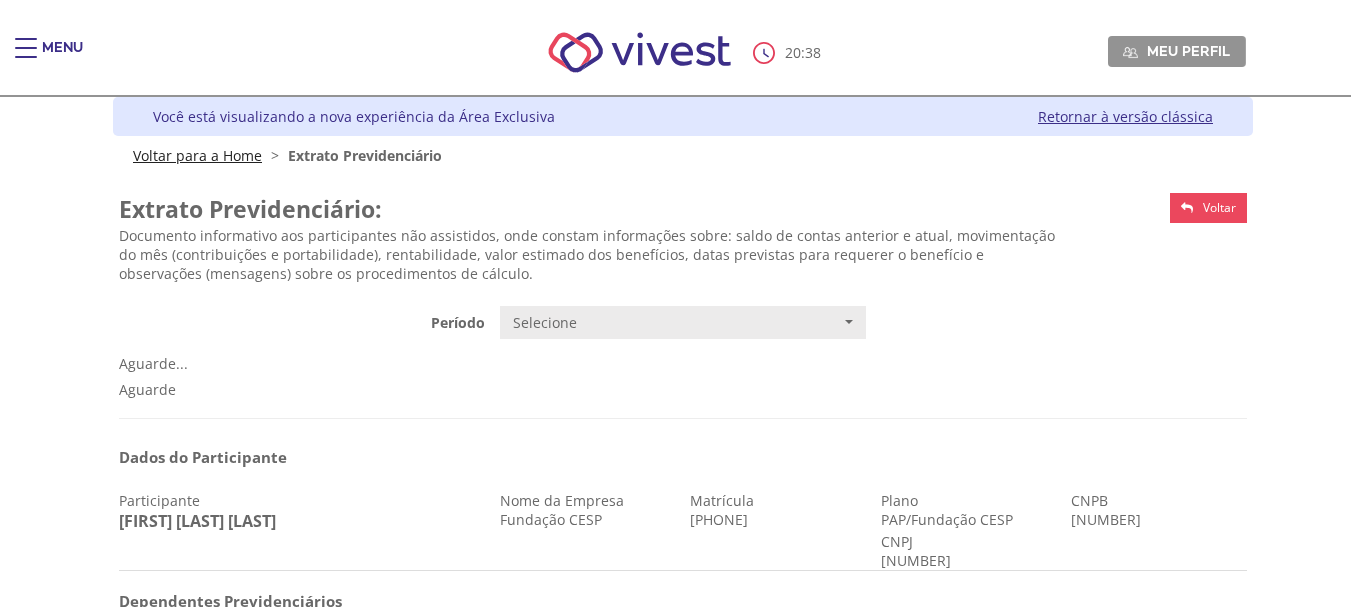 click on "Voltar para a Home" at bounding box center (197, 155) 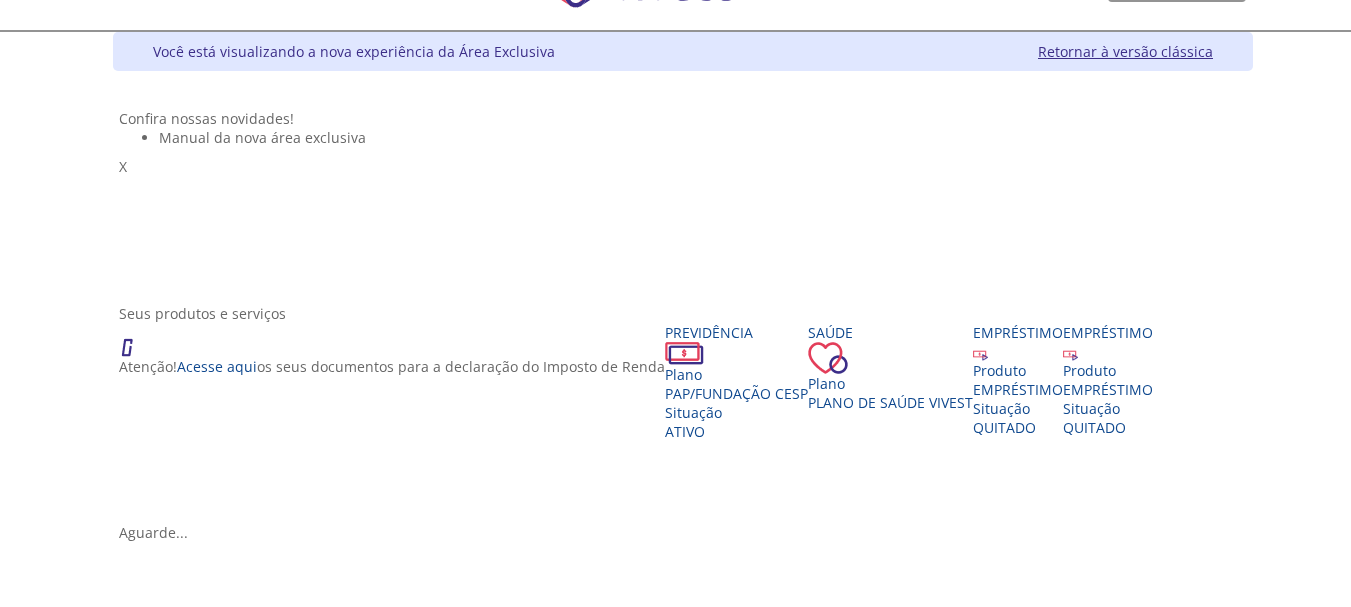 scroll, scrollTop: 100, scrollLeft: 0, axis: vertical 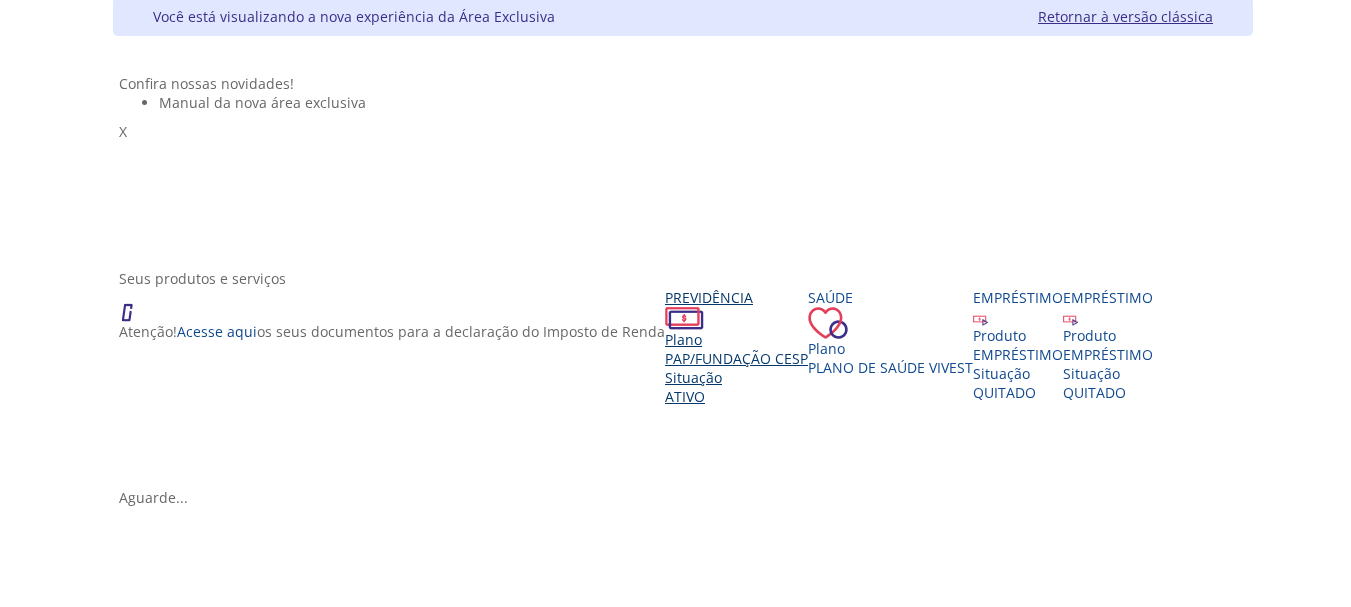 click on "Previdência" at bounding box center [736, 297] 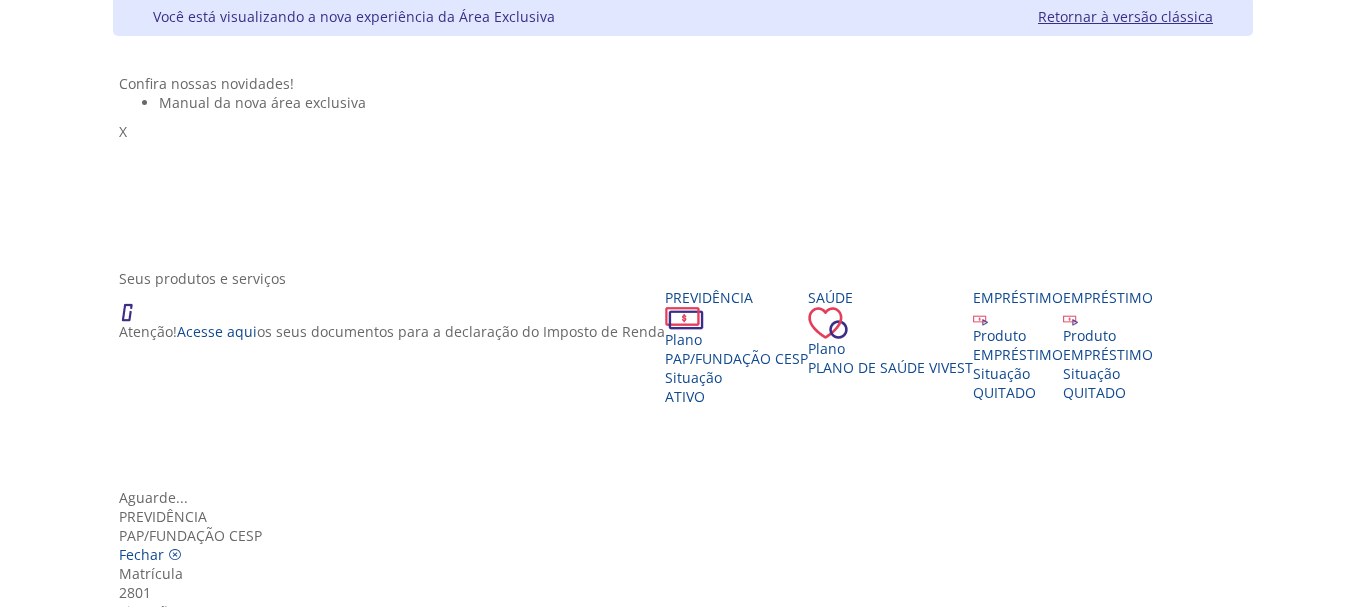 click on "Alteração Contrib. Voluntária" at bounding box center (683, 716) 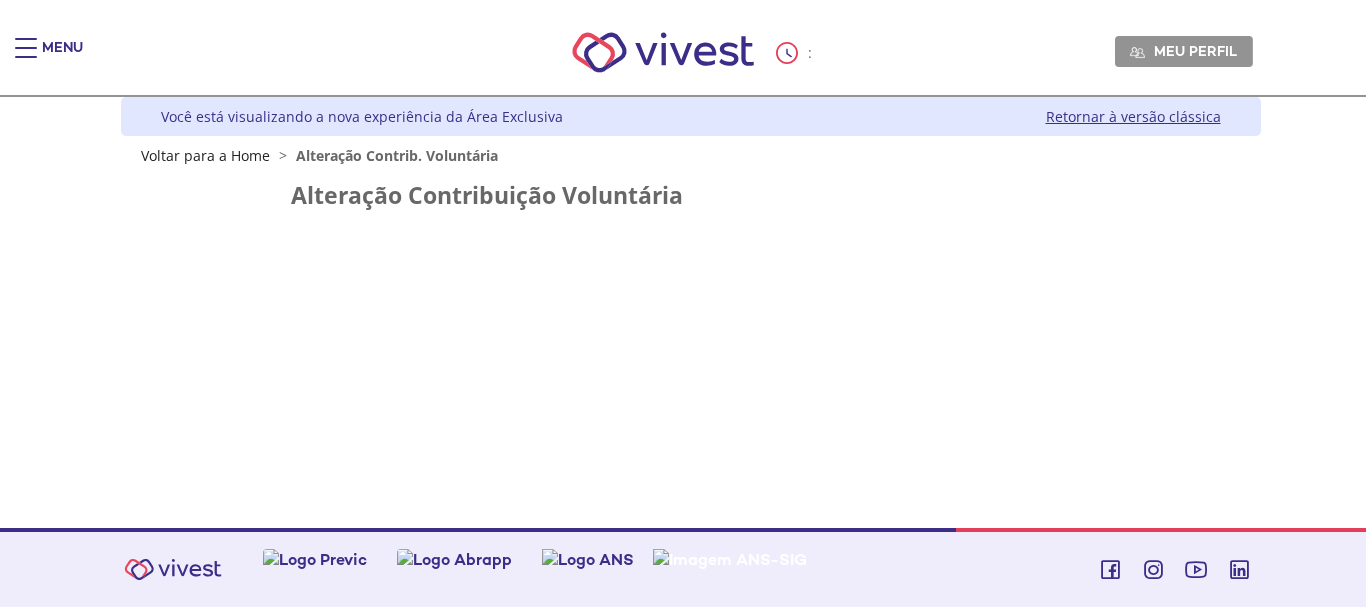 scroll, scrollTop: 0, scrollLeft: 0, axis: both 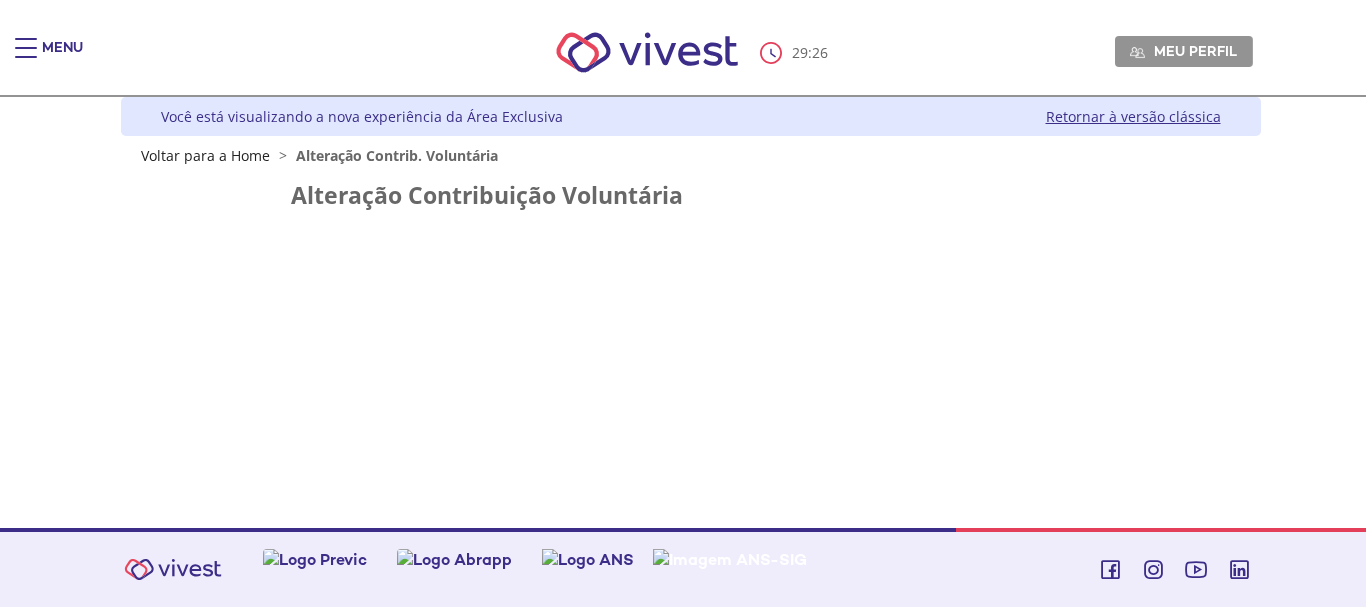 click on "Você está visualizando a nova experiência da Área Exclusiva
Retornar à versão clássica" at bounding box center [691, 116] 